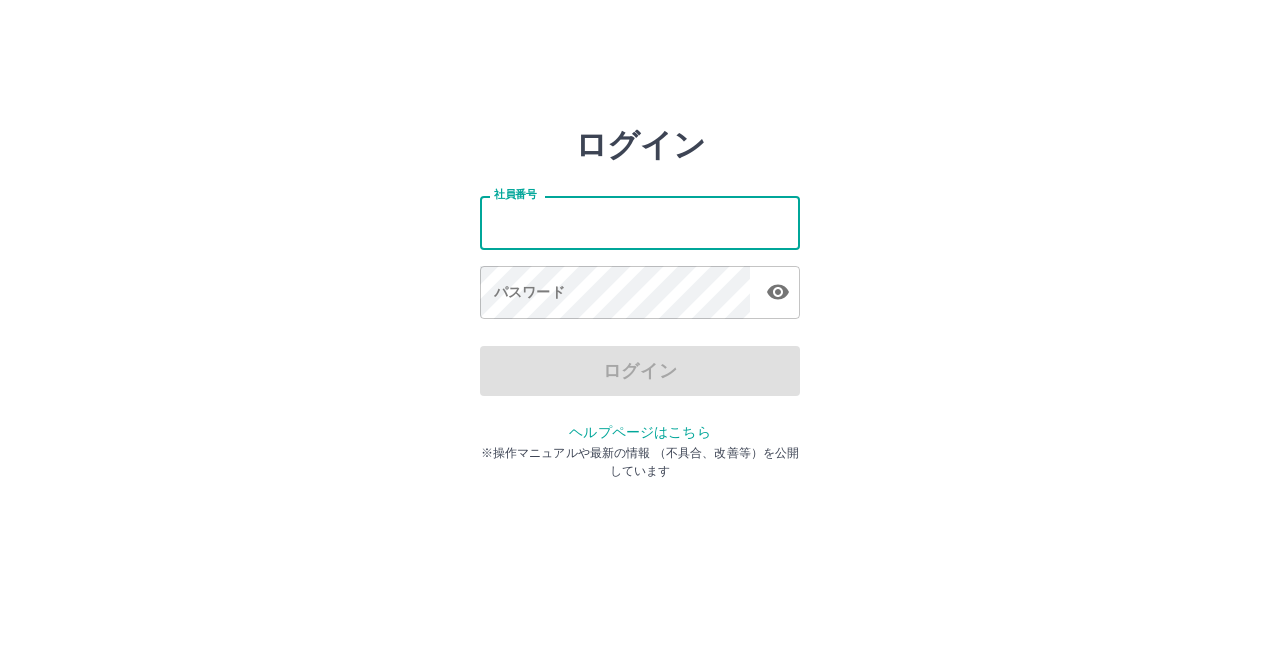 scroll, scrollTop: 0, scrollLeft: 0, axis: both 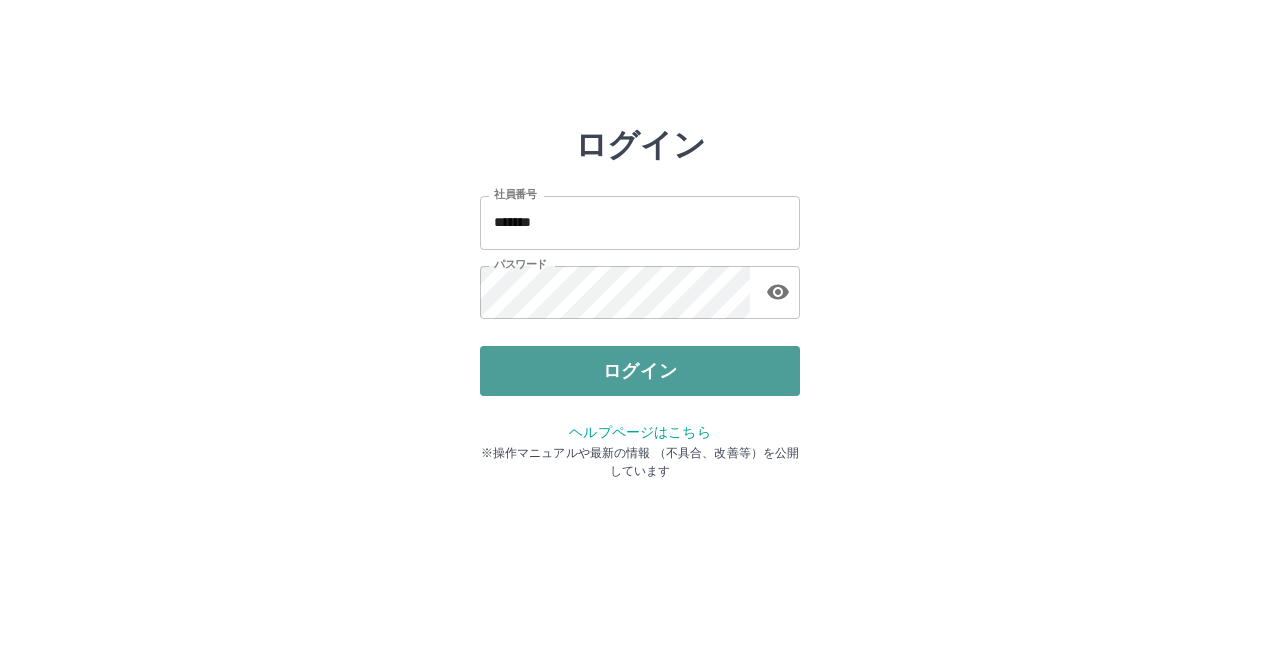 click on "ログイン" at bounding box center [640, 371] 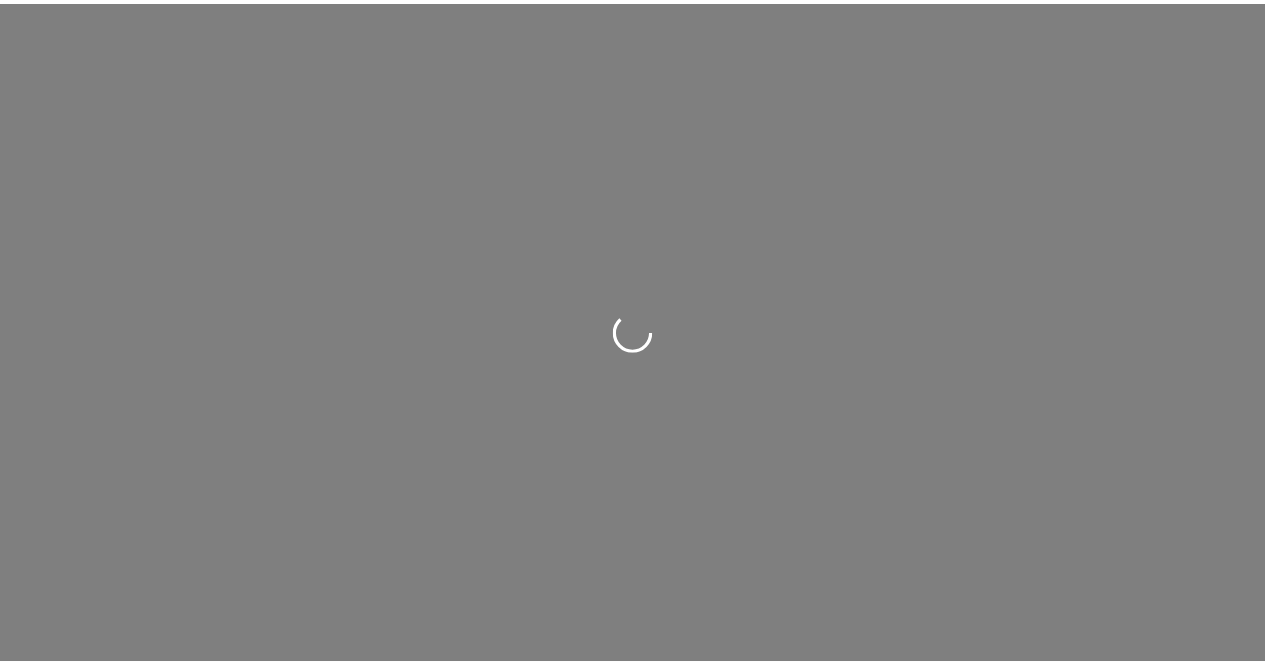 scroll, scrollTop: 0, scrollLeft: 0, axis: both 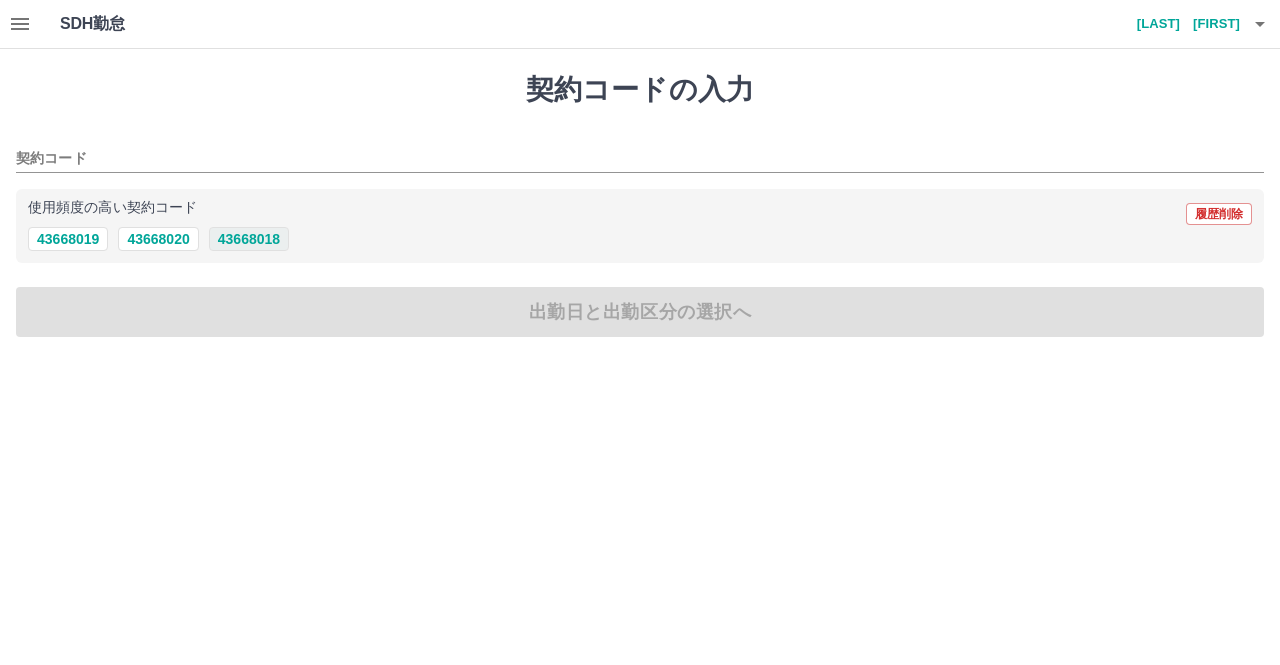 click on "43668018" at bounding box center (249, 239) 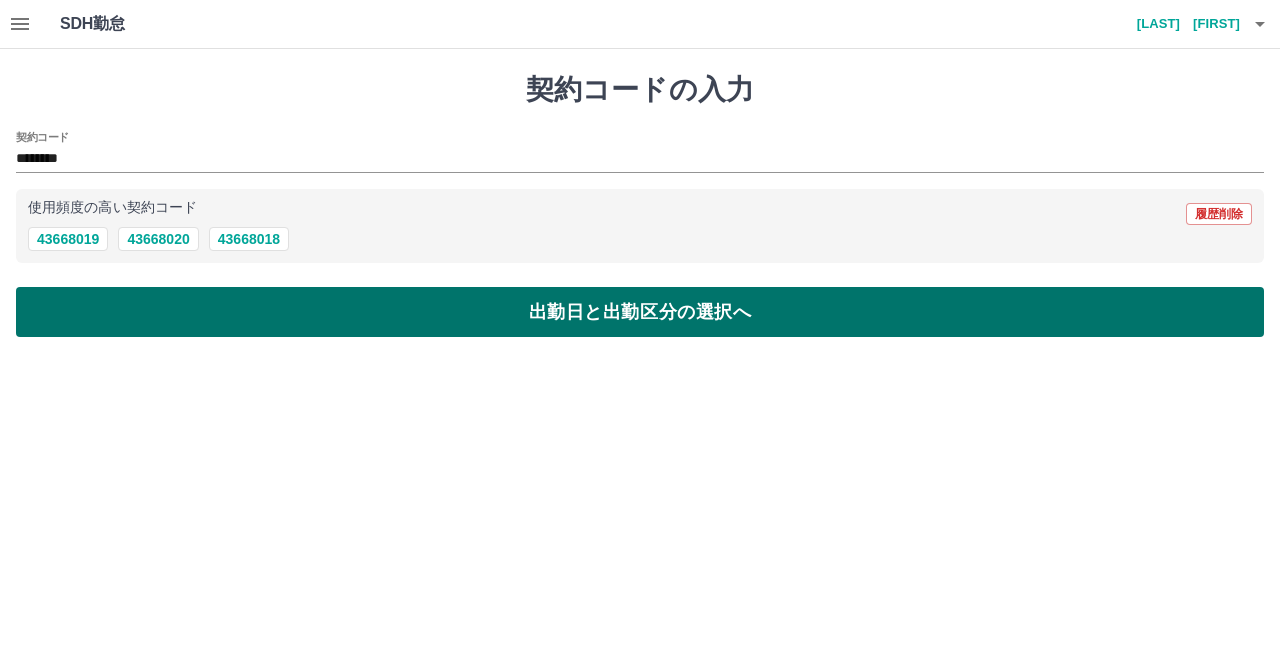 click on "出勤日と出勤区分の選択へ" at bounding box center (640, 312) 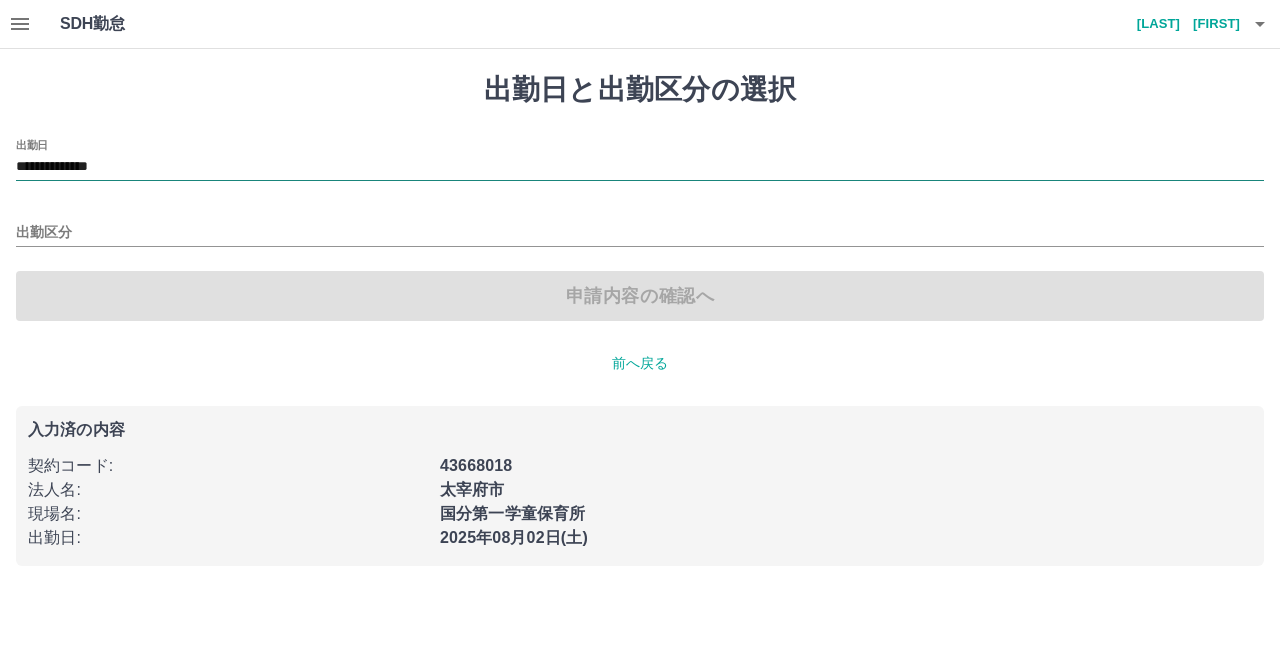 click on "**********" at bounding box center [640, 167] 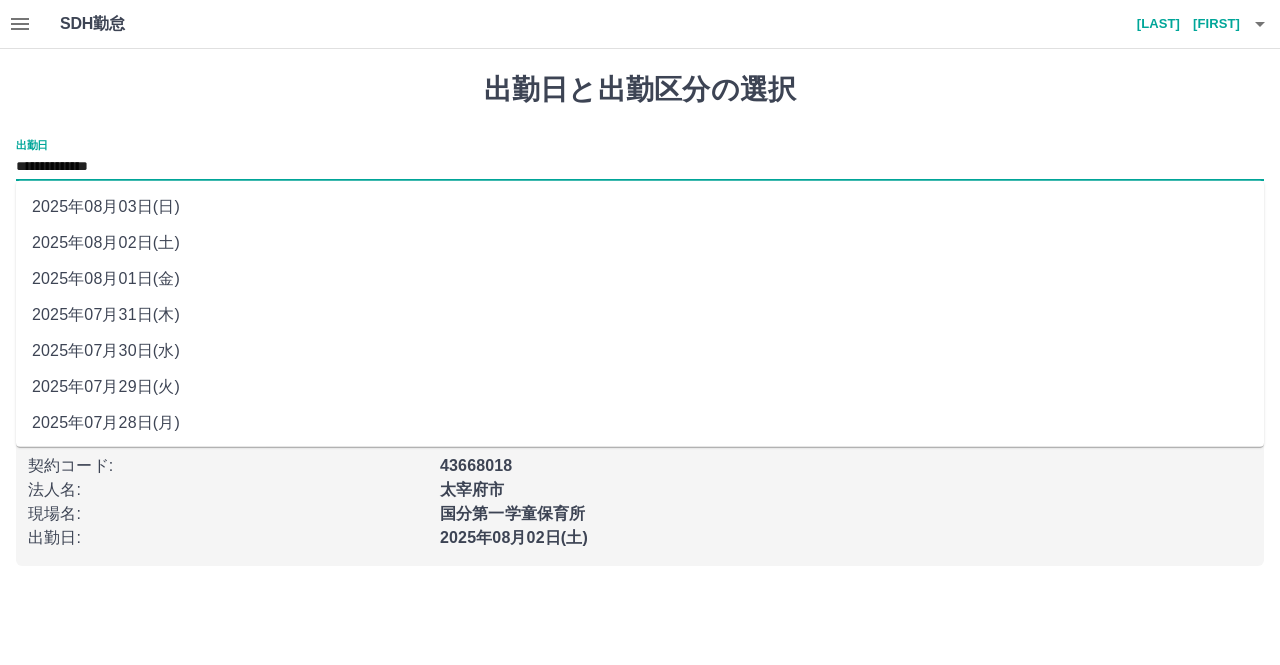 click on "2025年08月01日(金)" at bounding box center (640, 279) 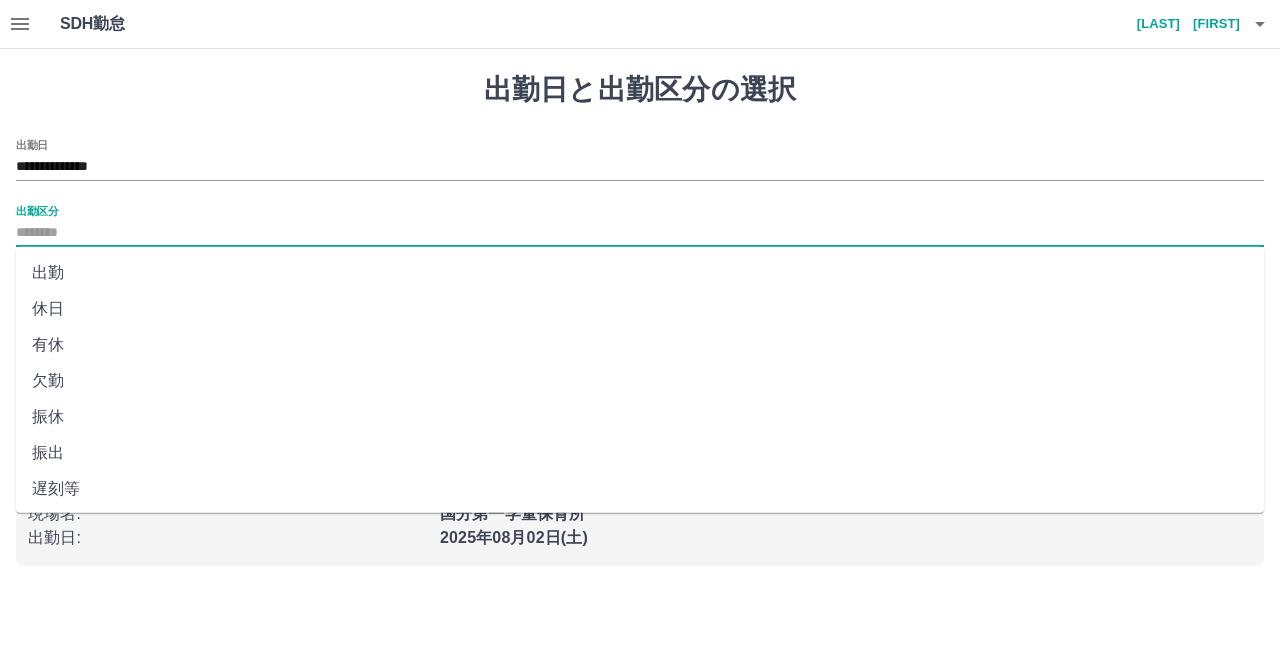 click on "出勤区分" at bounding box center [640, 233] 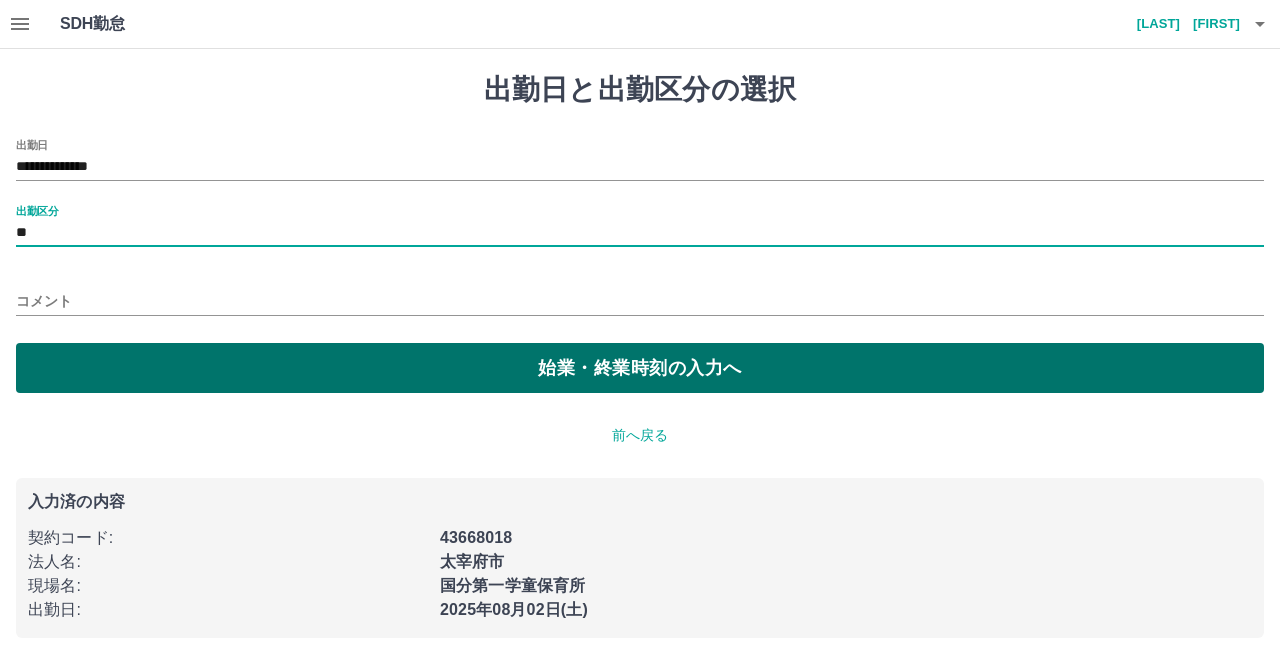 click on "始業・終業時刻の入力へ" at bounding box center (640, 368) 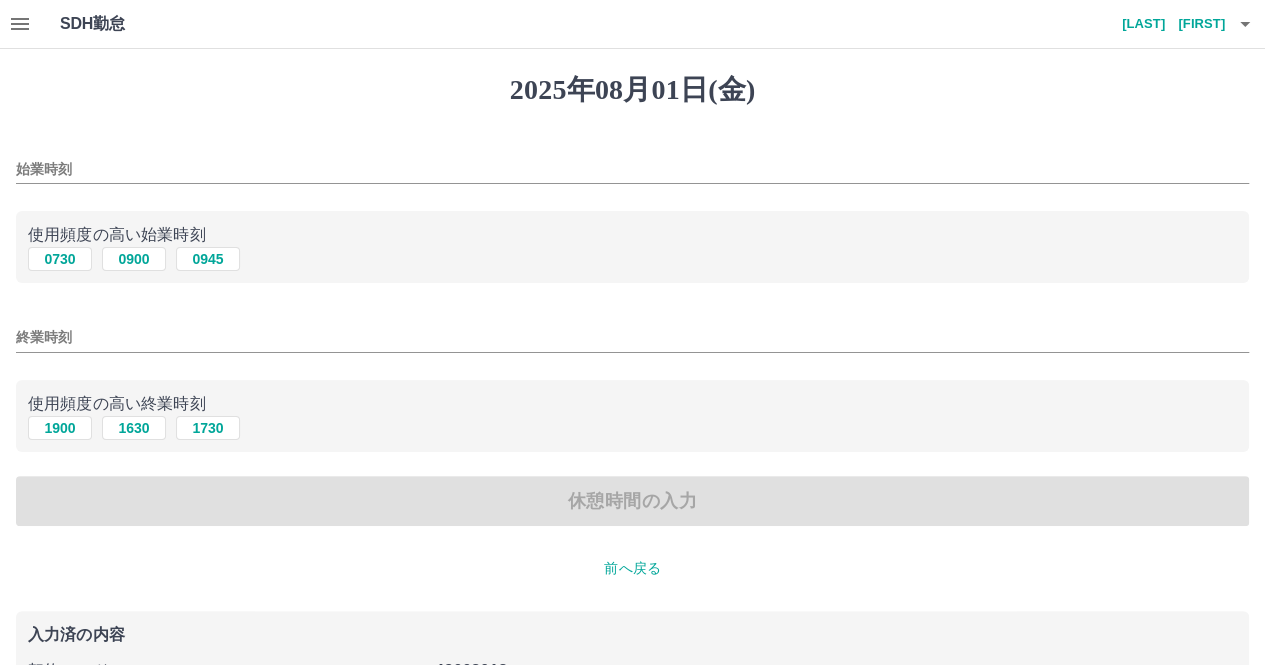 click on "始業時刻" at bounding box center [632, 169] 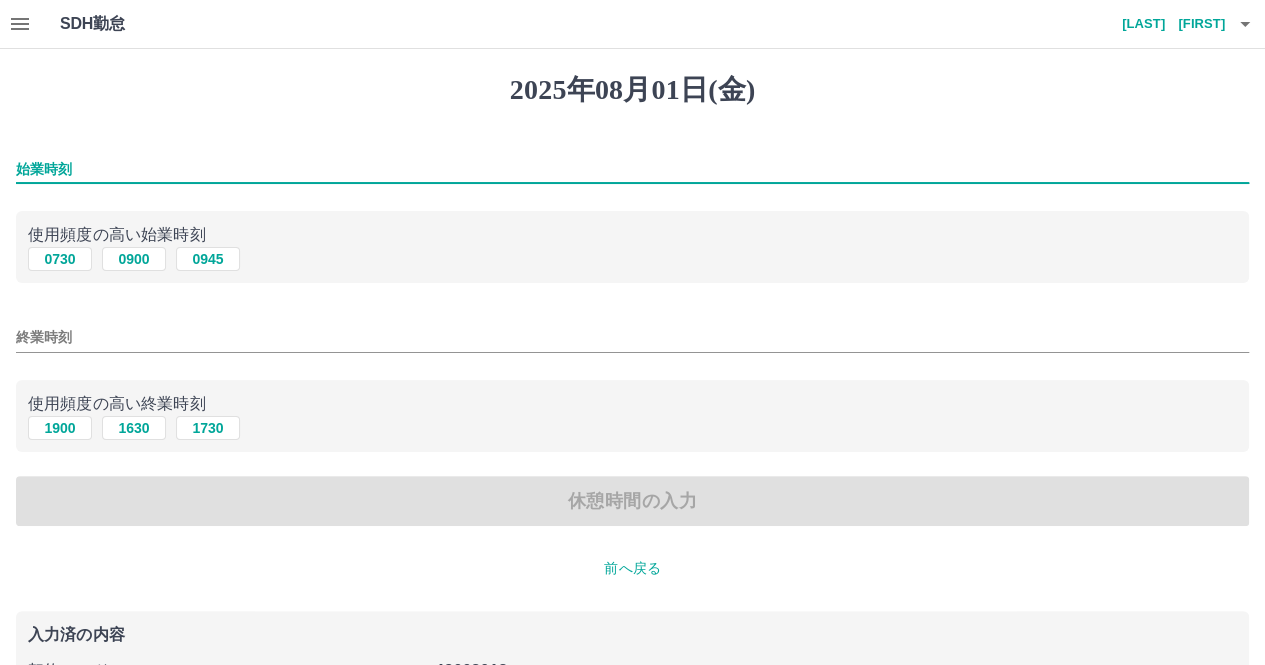 type on "****" 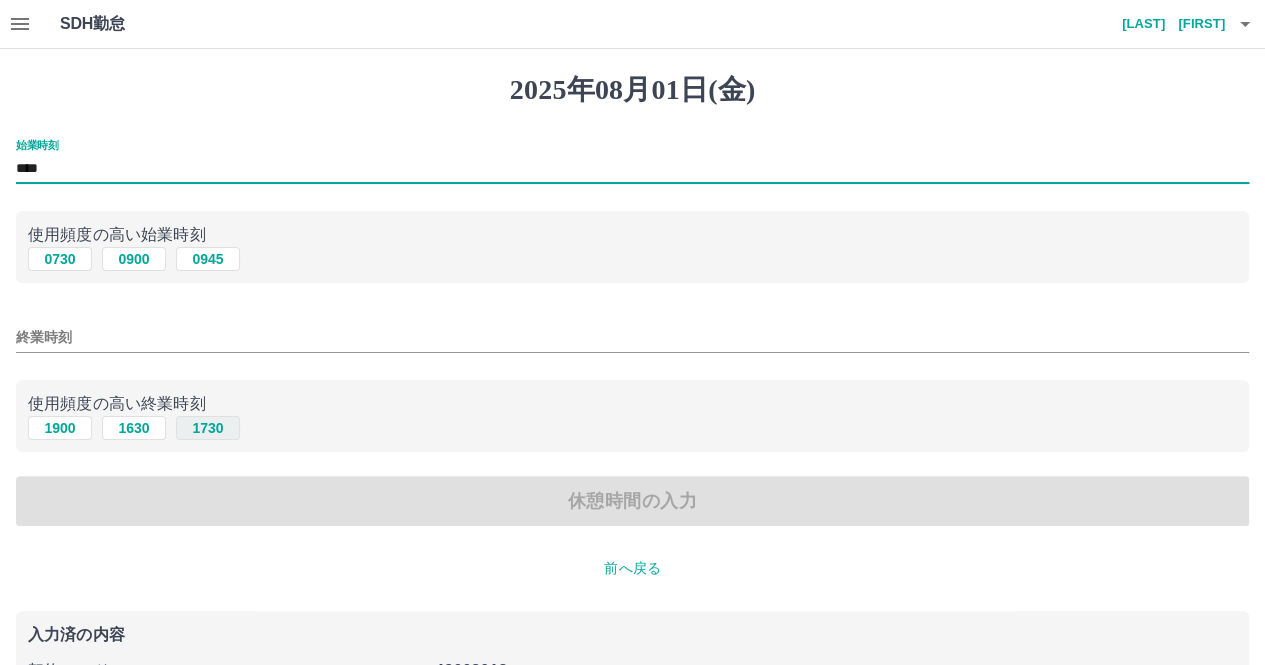 click on "1730" at bounding box center [208, 428] 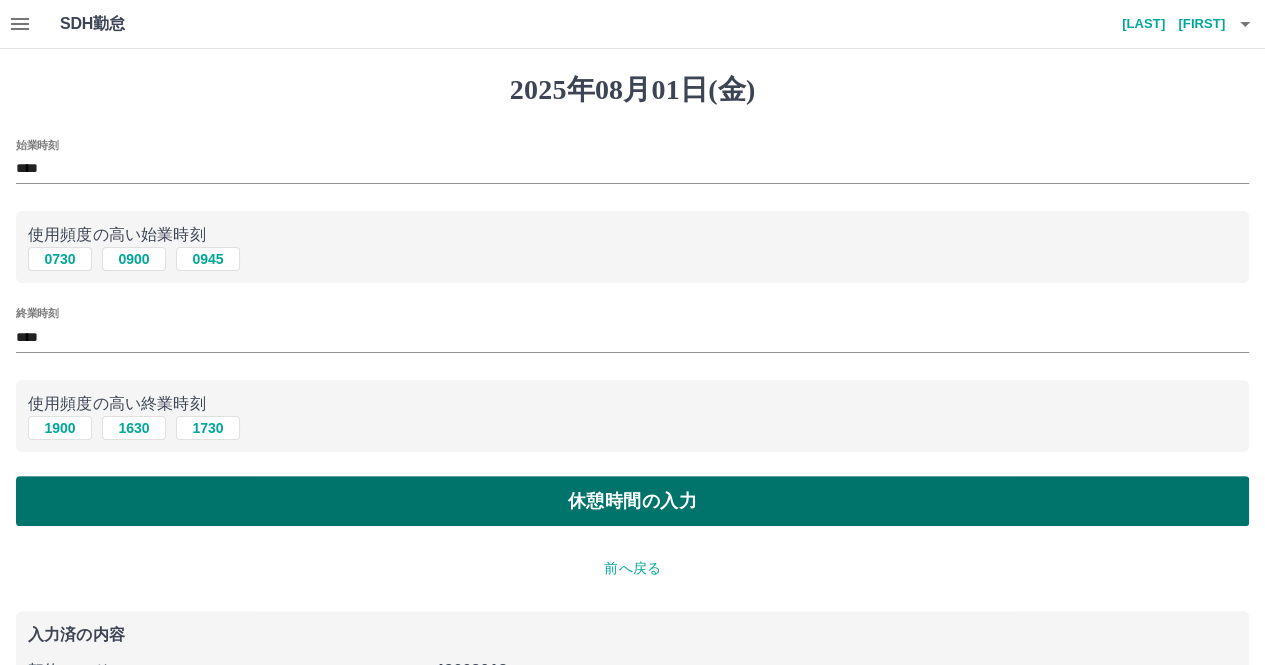 click on "休憩時間の入力" at bounding box center [632, 501] 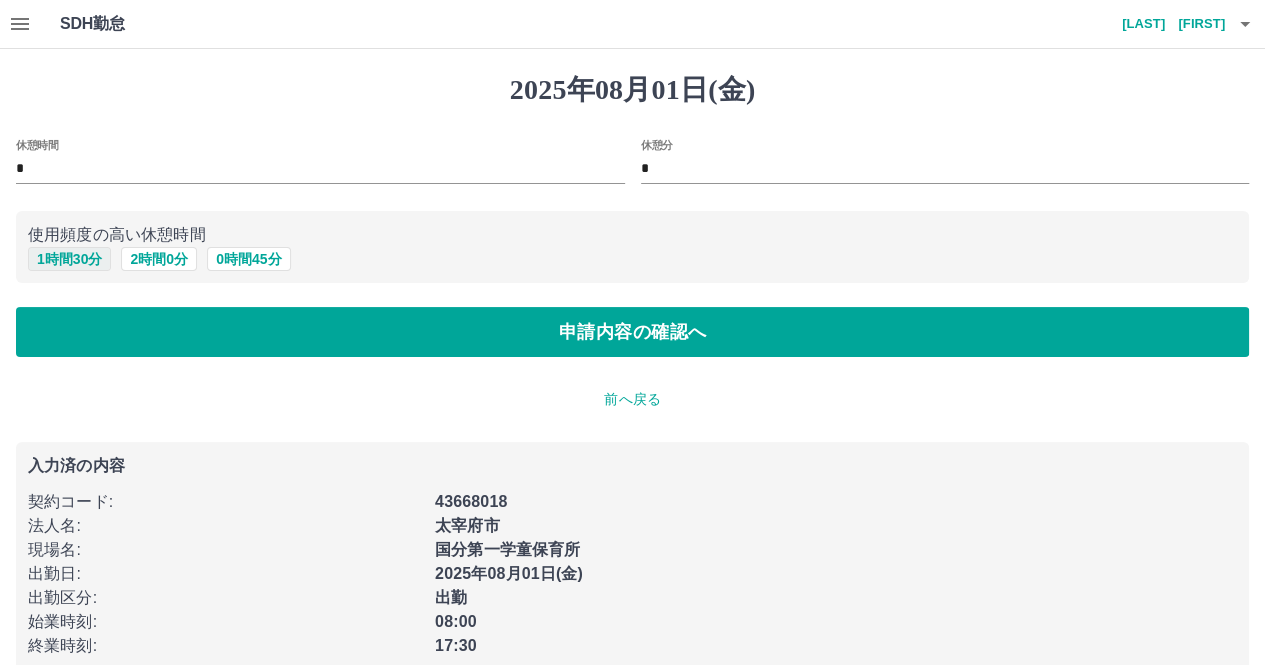 click on "1 時間 30 分" at bounding box center (69, 259) 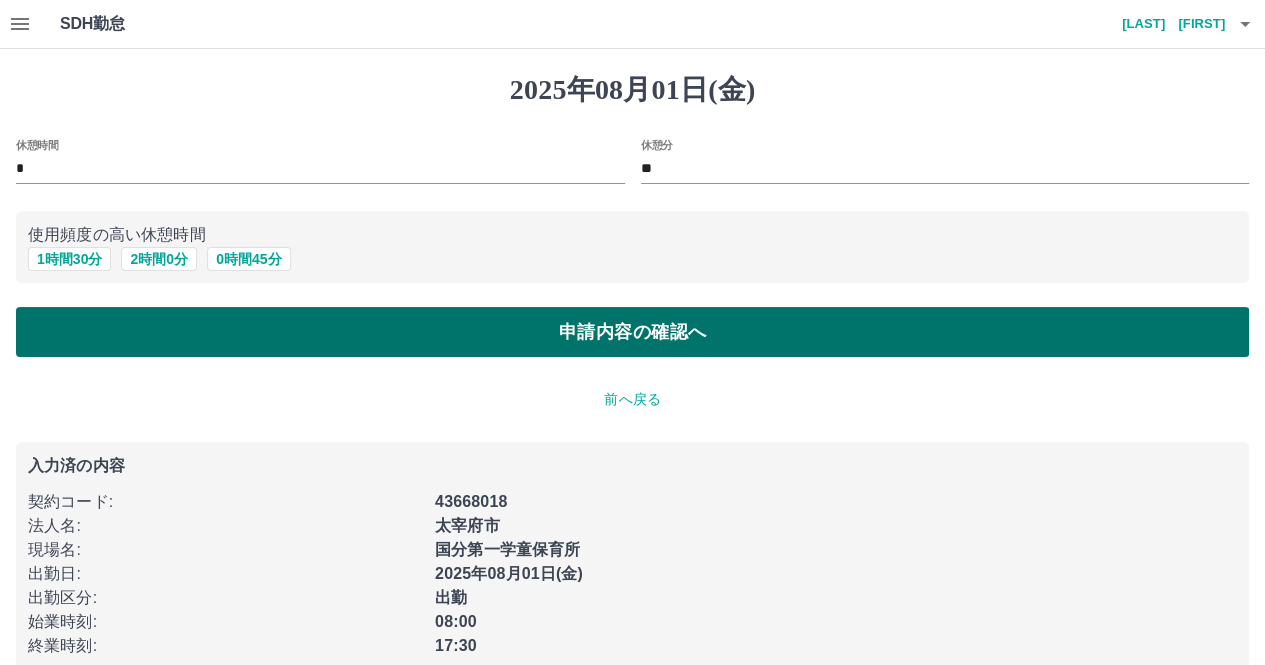 click on "申請内容の確認へ" at bounding box center (632, 332) 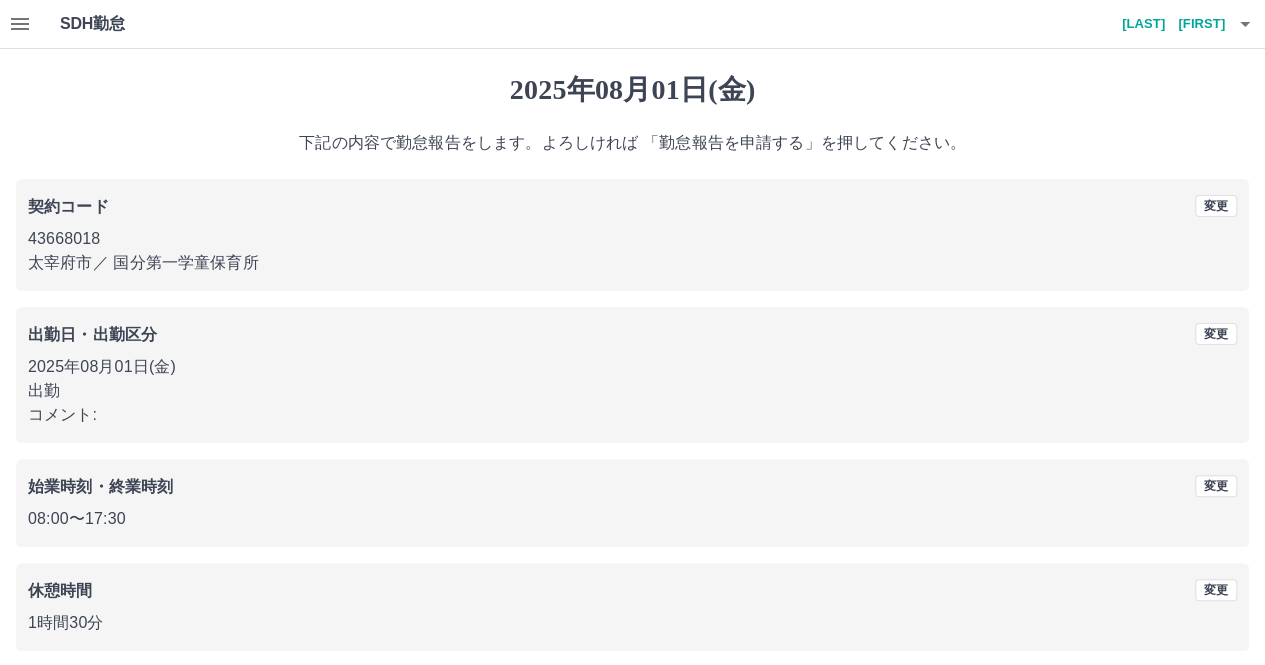scroll, scrollTop: 82, scrollLeft: 0, axis: vertical 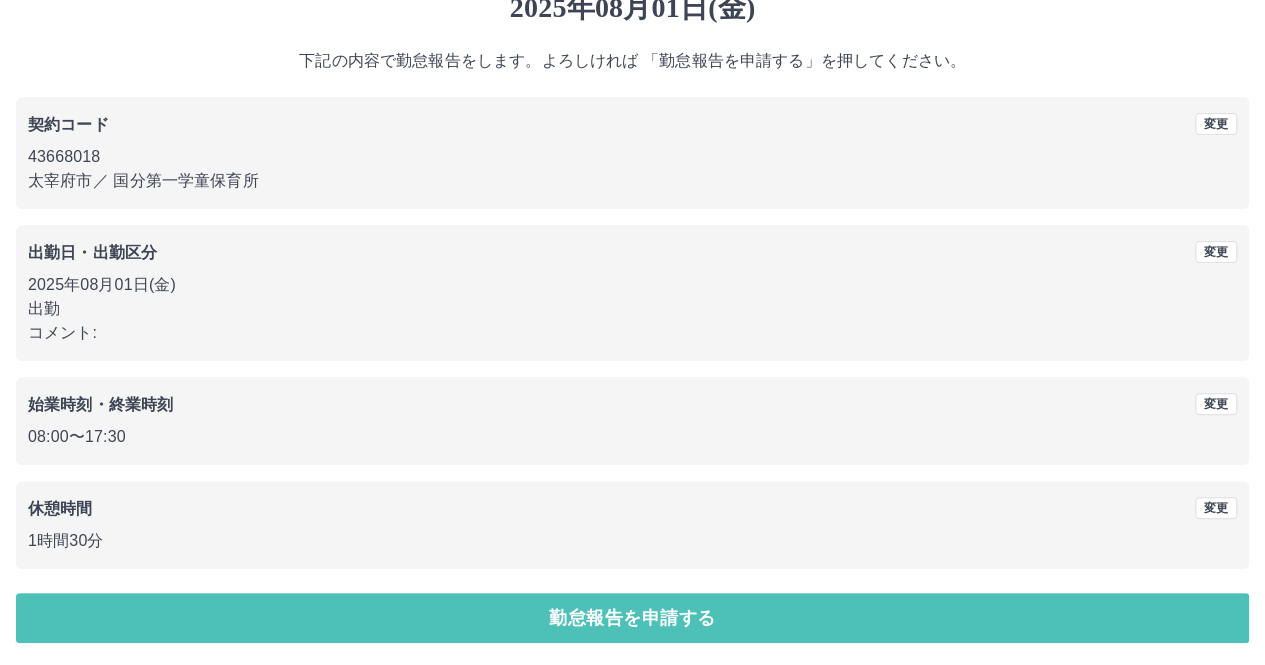 drag, startPoint x: 598, startPoint y: 607, endPoint x: 615, endPoint y: 599, distance: 18.788294 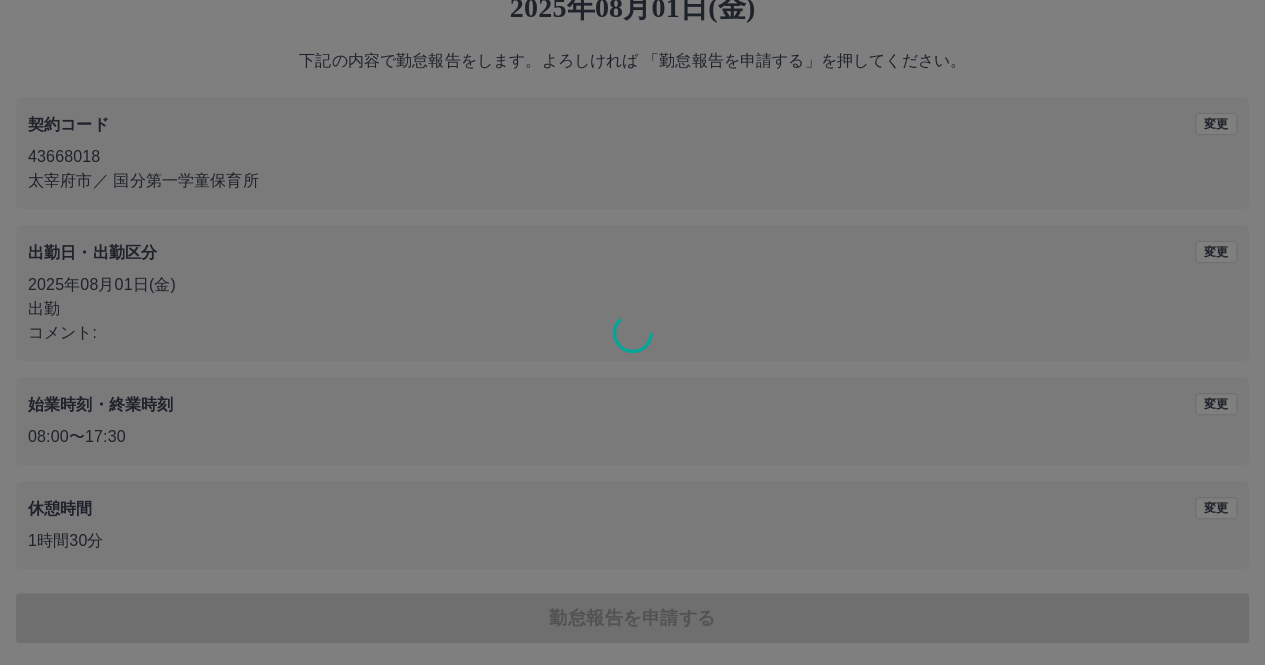 scroll, scrollTop: 0, scrollLeft: 0, axis: both 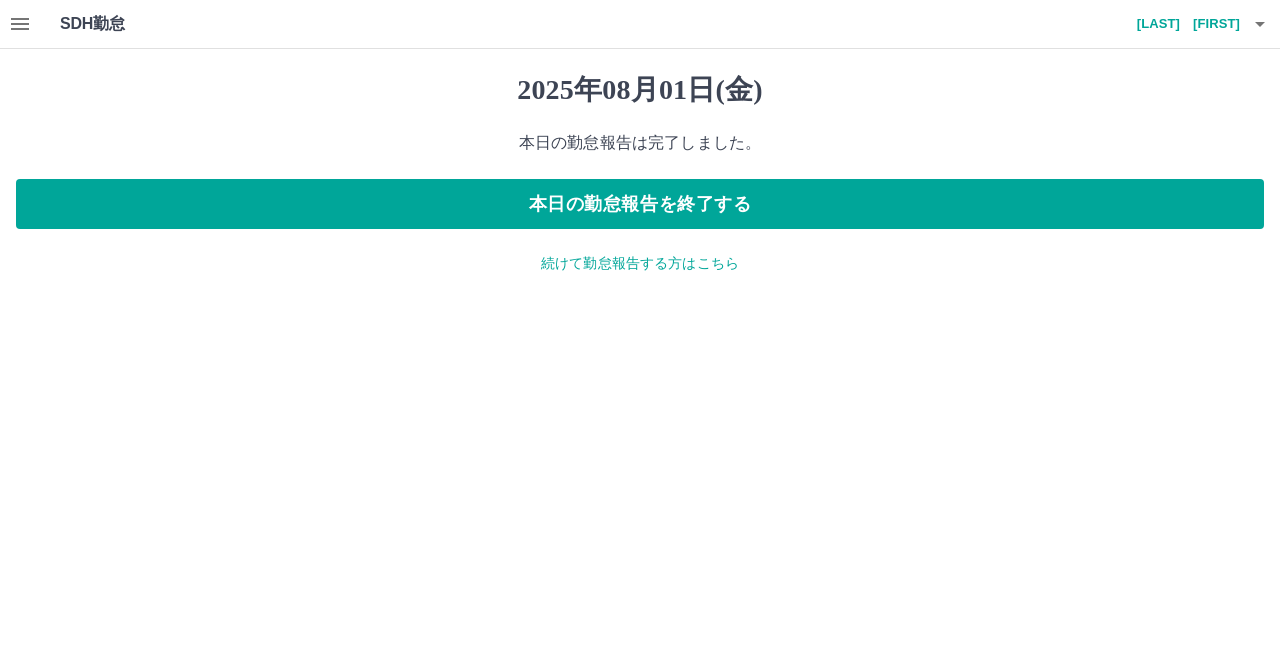 click 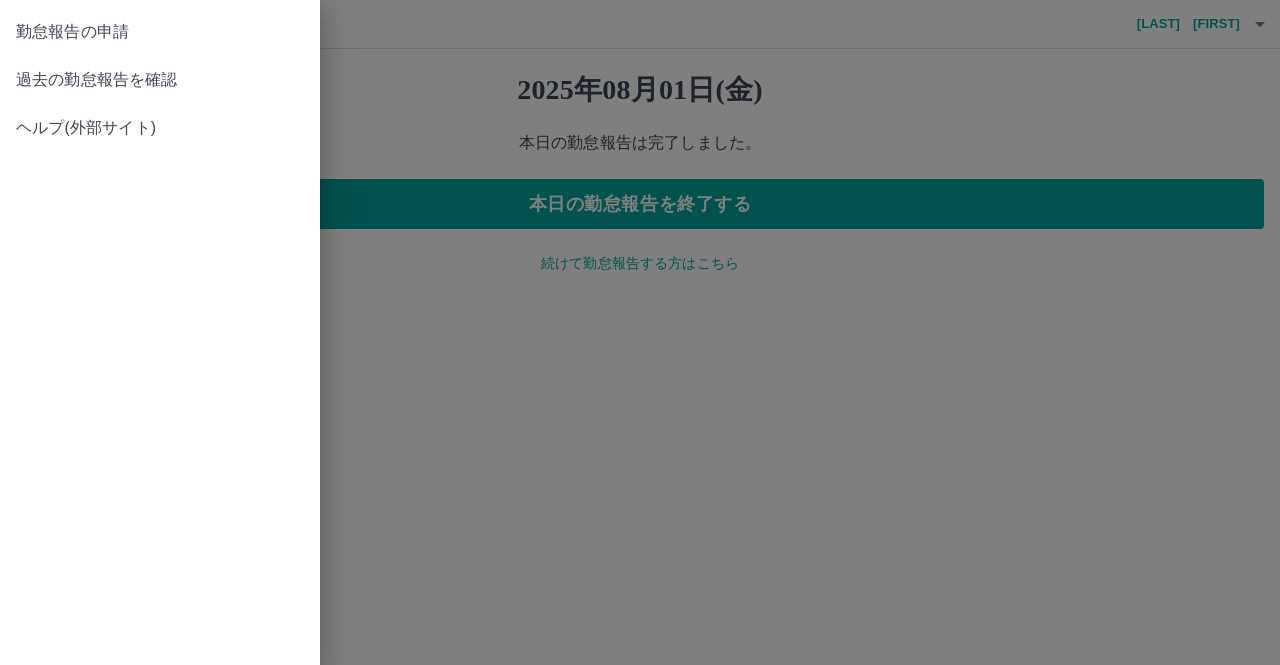 drag, startPoint x: 502, startPoint y: 291, endPoint x: 537, endPoint y: 277, distance: 37.696156 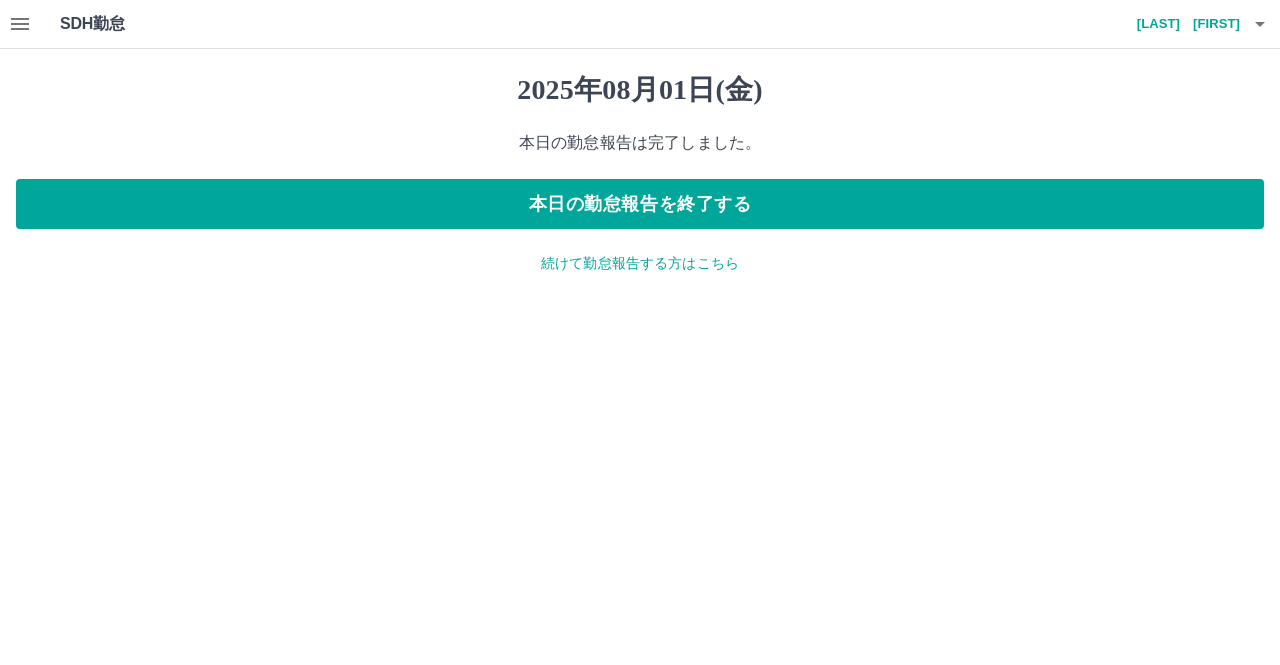 click on "続けて勤怠報告する方はこちら" at bounding box center [640, 263] 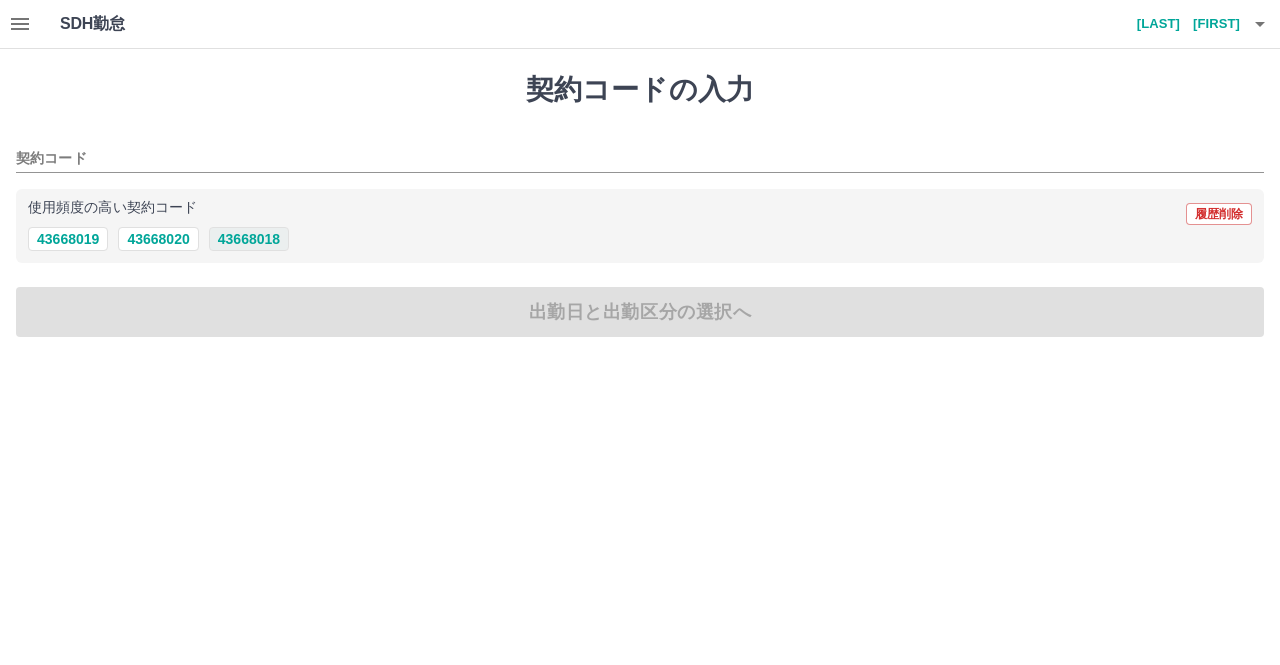 click on "43668018" at bounding box center (249, 239) 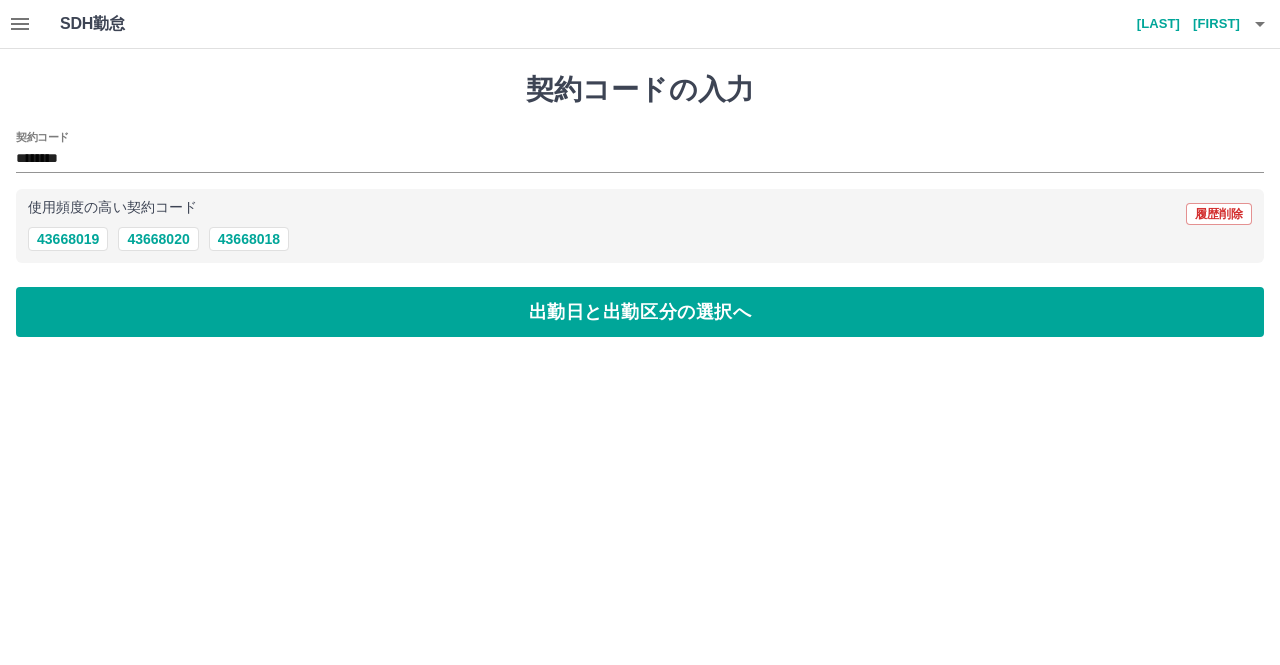 click on "契約コードの入力 契約コード ******** 使用頻度の高い契約コード 履歴削除 43668019 43668020 43668018 出勤日と出勤区分の選択へ" at bounding box center [640, 205] 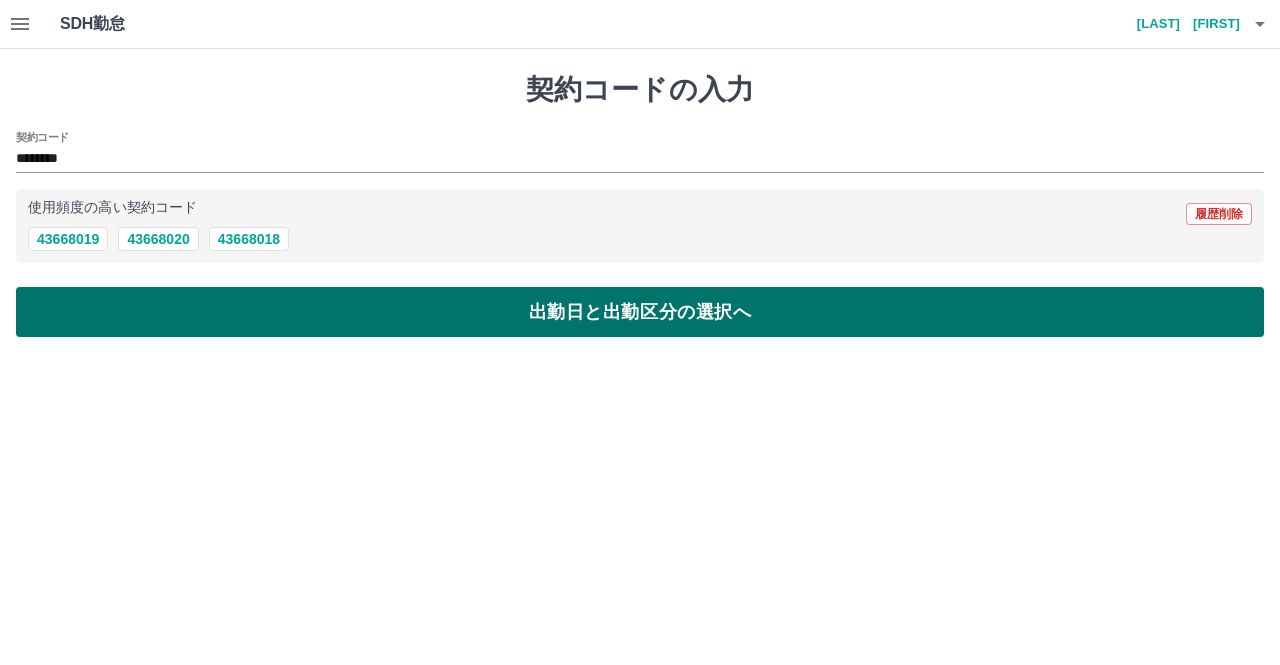 click on "出勤日と出勤区分の選択へ" at bounding box center (640, 312) 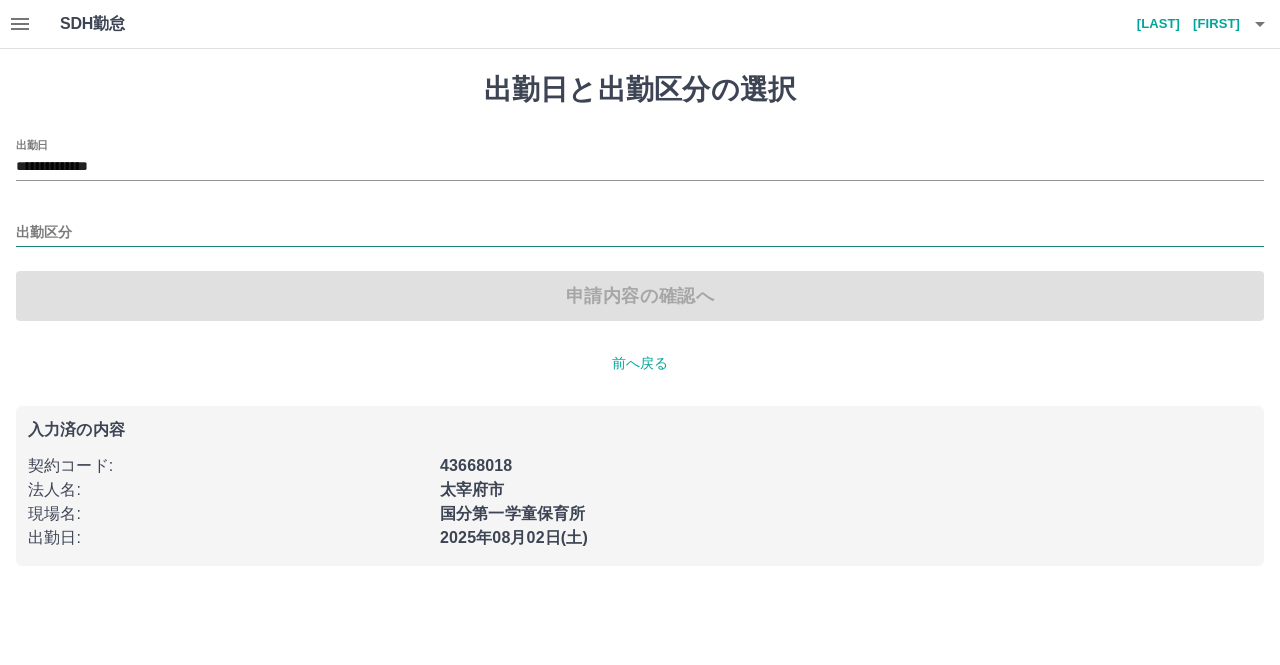 drag, startPoint x: 100, startPoint y: 220, endPoint x: 114, endPoint y: 223, distance: 14.3178215 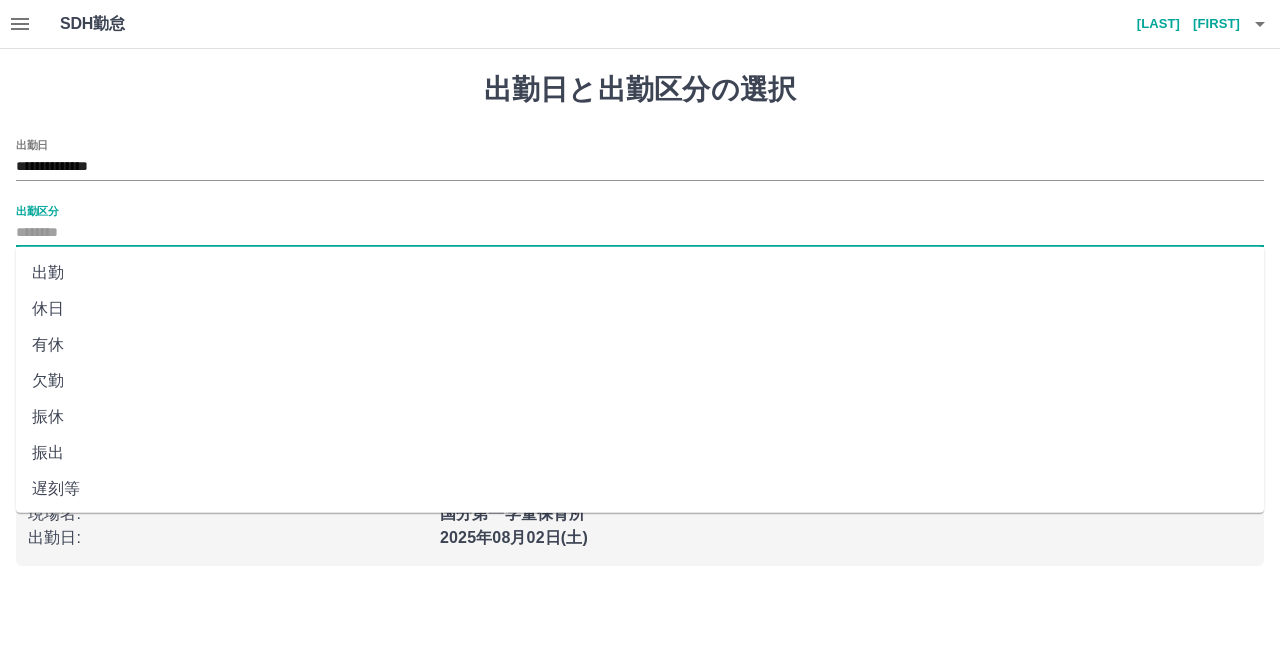 click on "出勤" at bounding box center [640, 273] 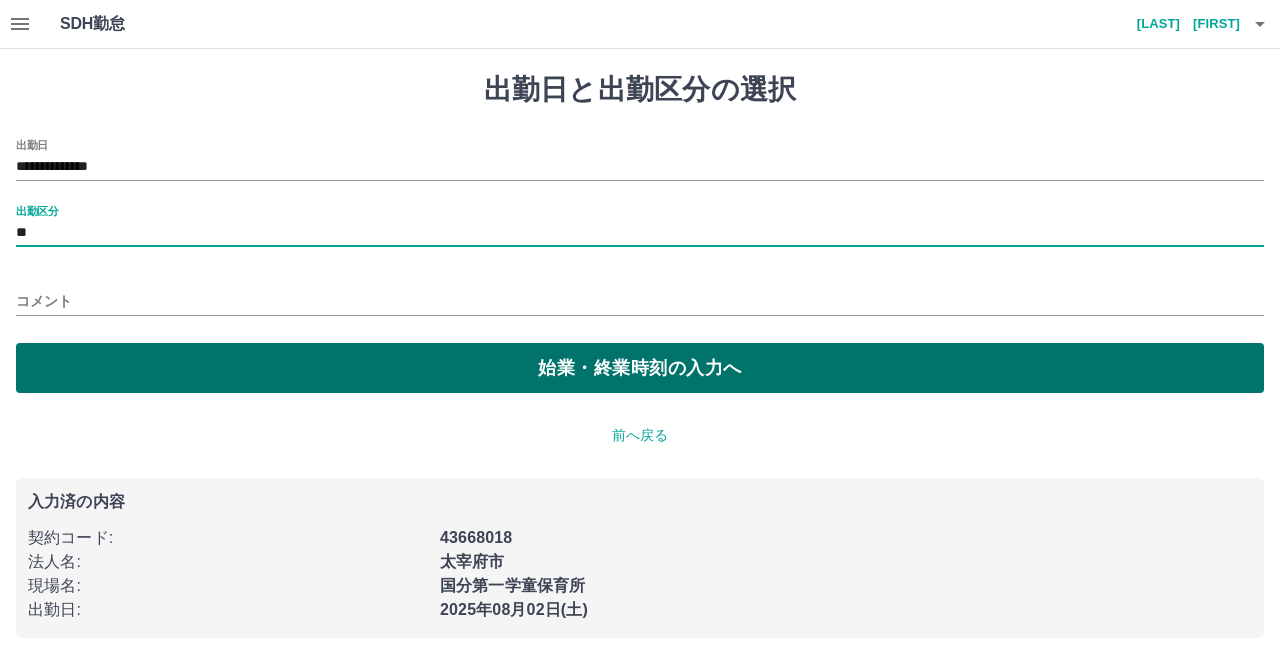 click on "始業・終業時刻の入力へ" at bounding box center (640, 368) 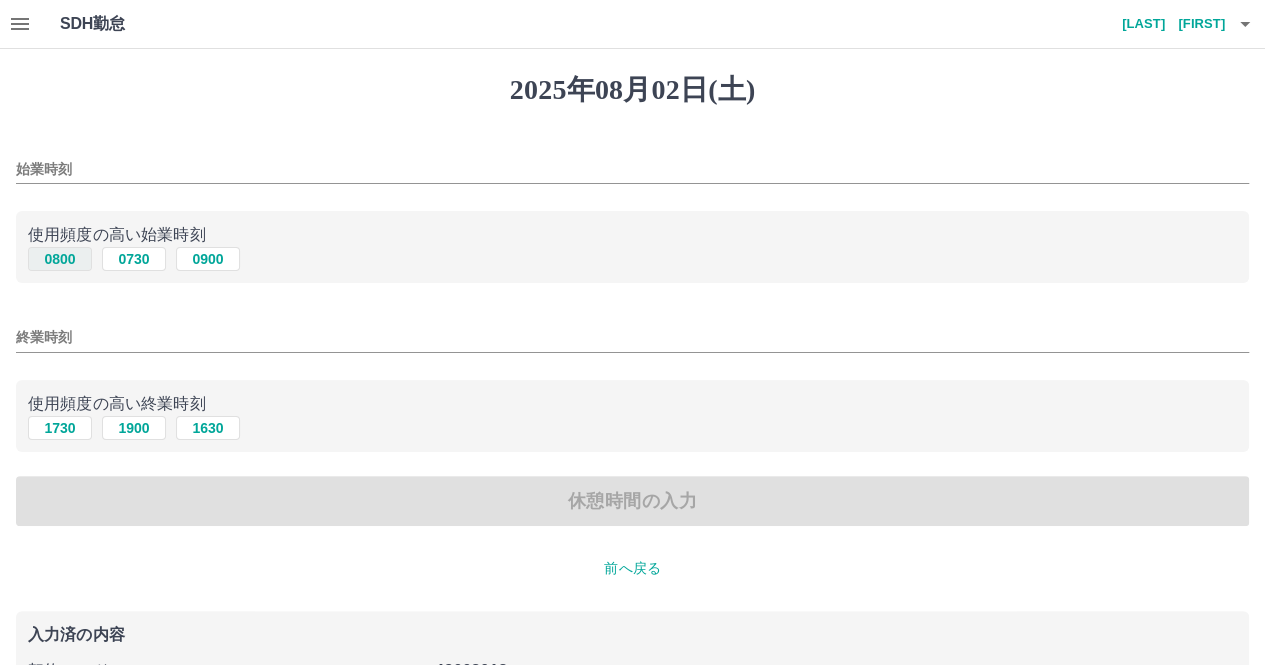 click on "0800" at bounding box center [60, 259] 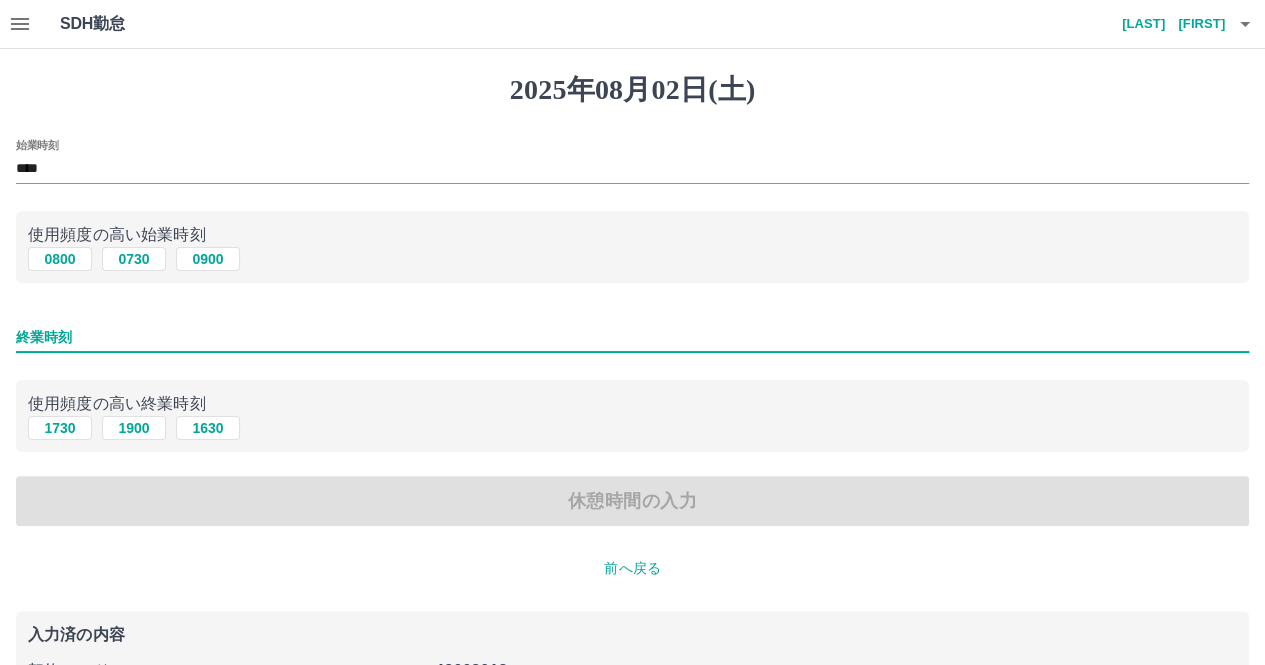 click on "終業時刻" at bounding box center (632, 337) 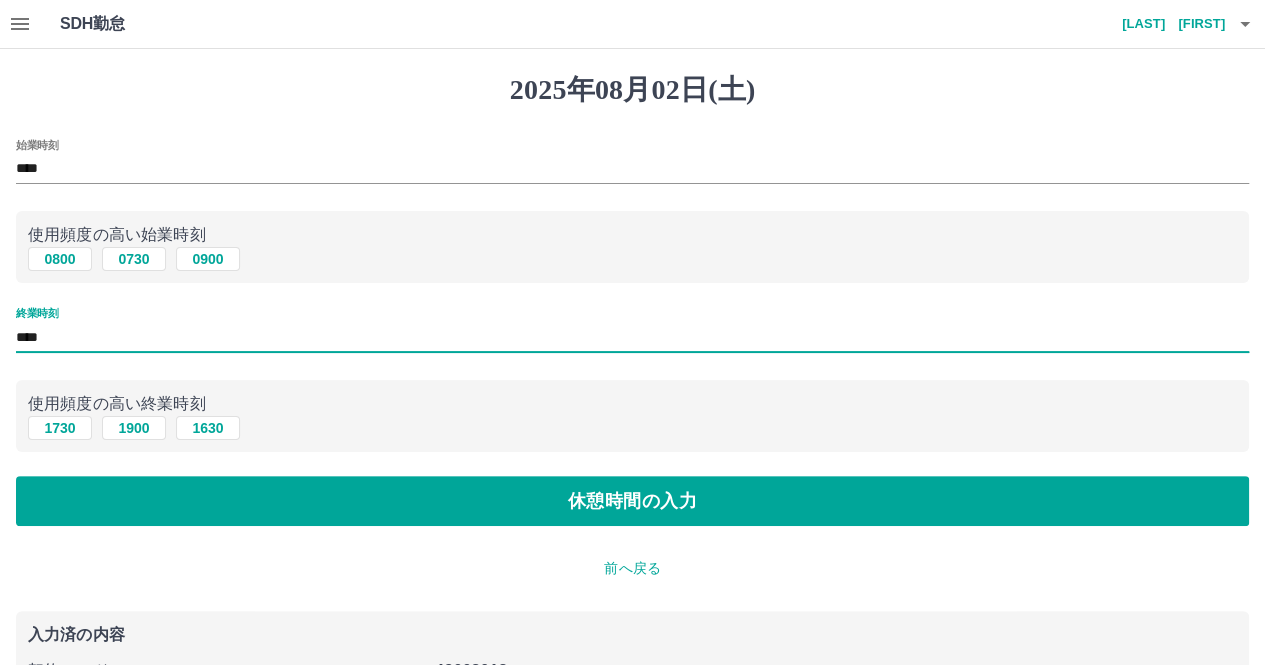 click on "****" at bounding box center [632, 337] 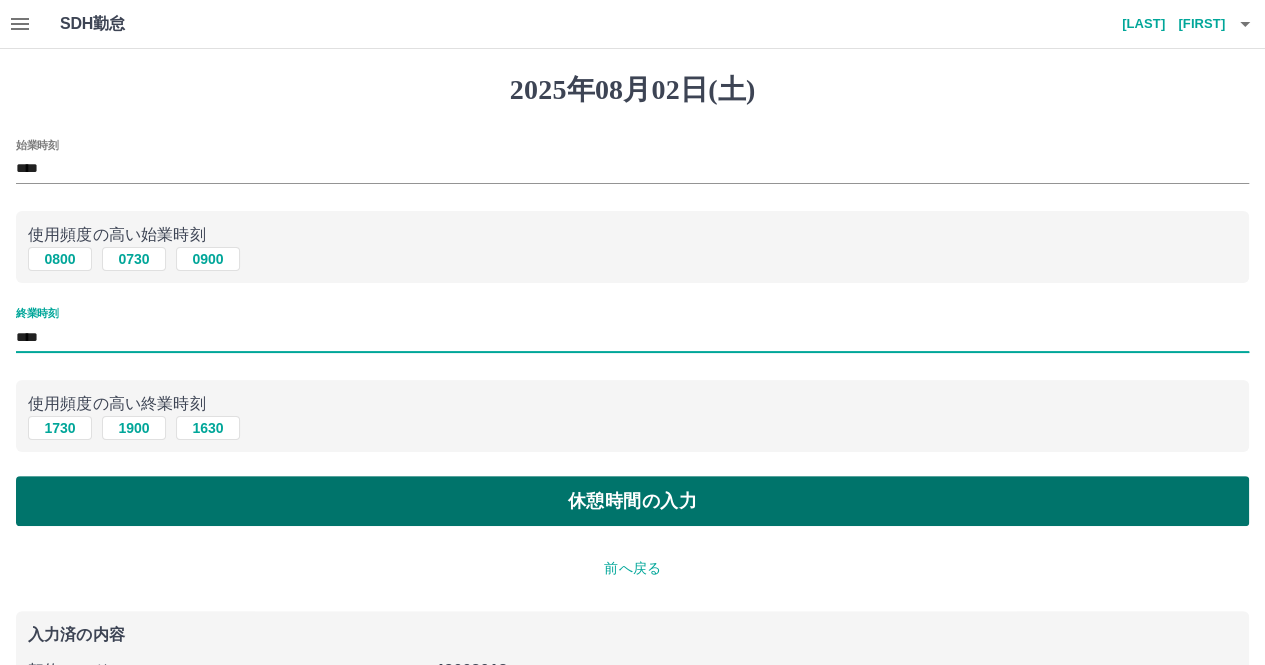 type on "****" 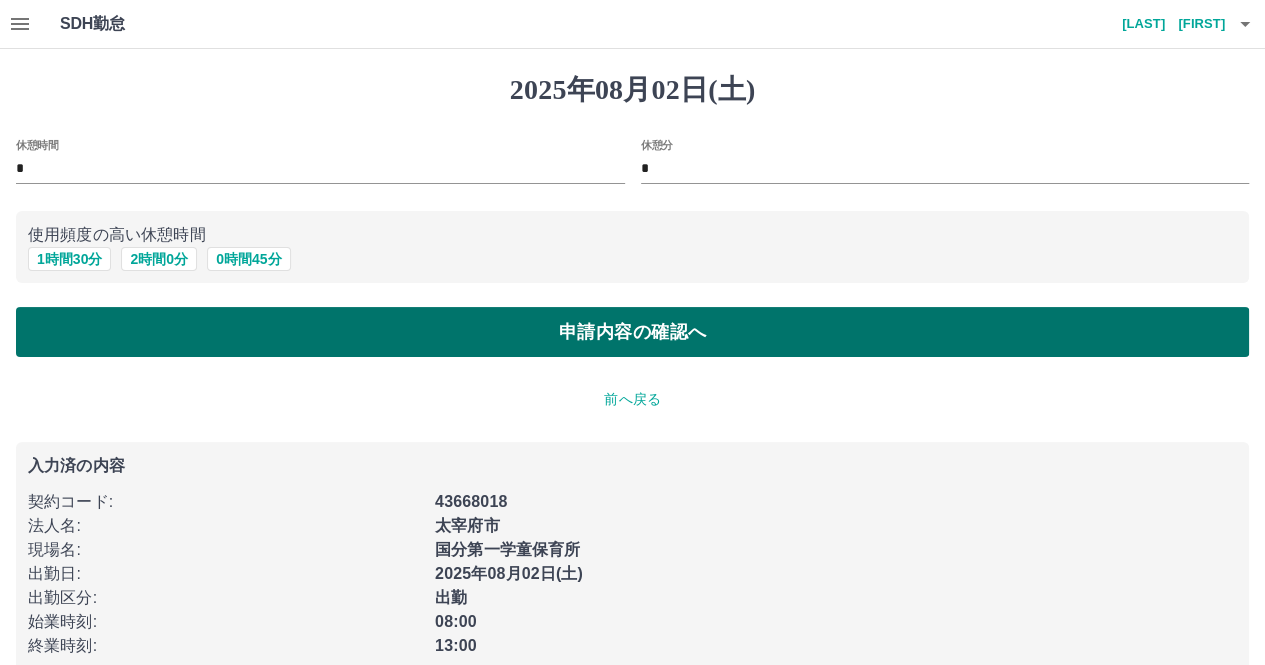 click on "申請内容の確認へ" at bounding box center (632, 332) 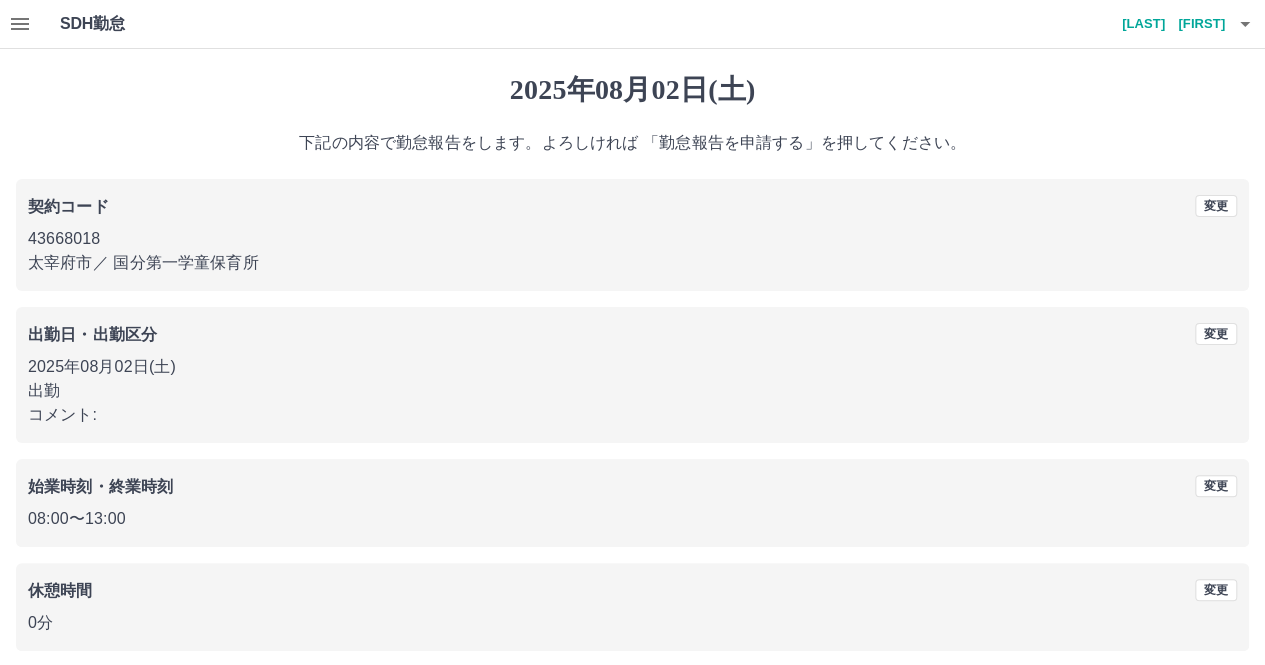 scroll, scrollTop: 82, scrollLeft: 0, axis: vertical 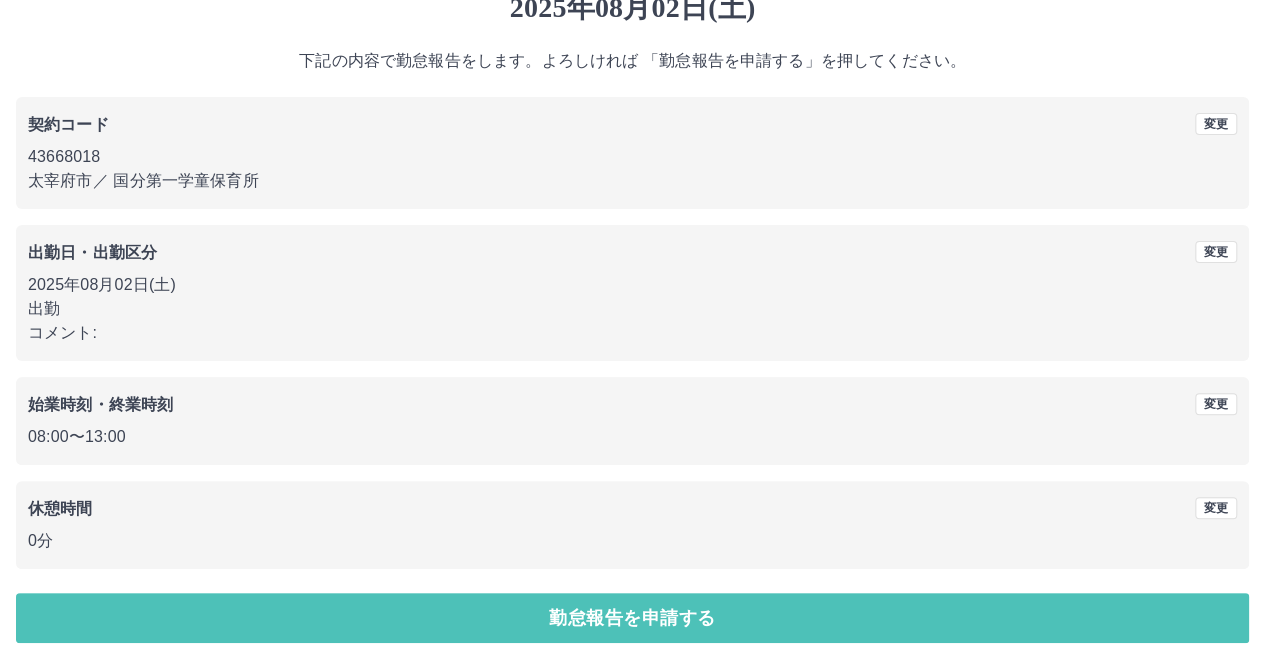 drag, startPoint x: 625, startPoint y: 616, endPoint x: 644, endPoint y: 601, distance: 24.207438 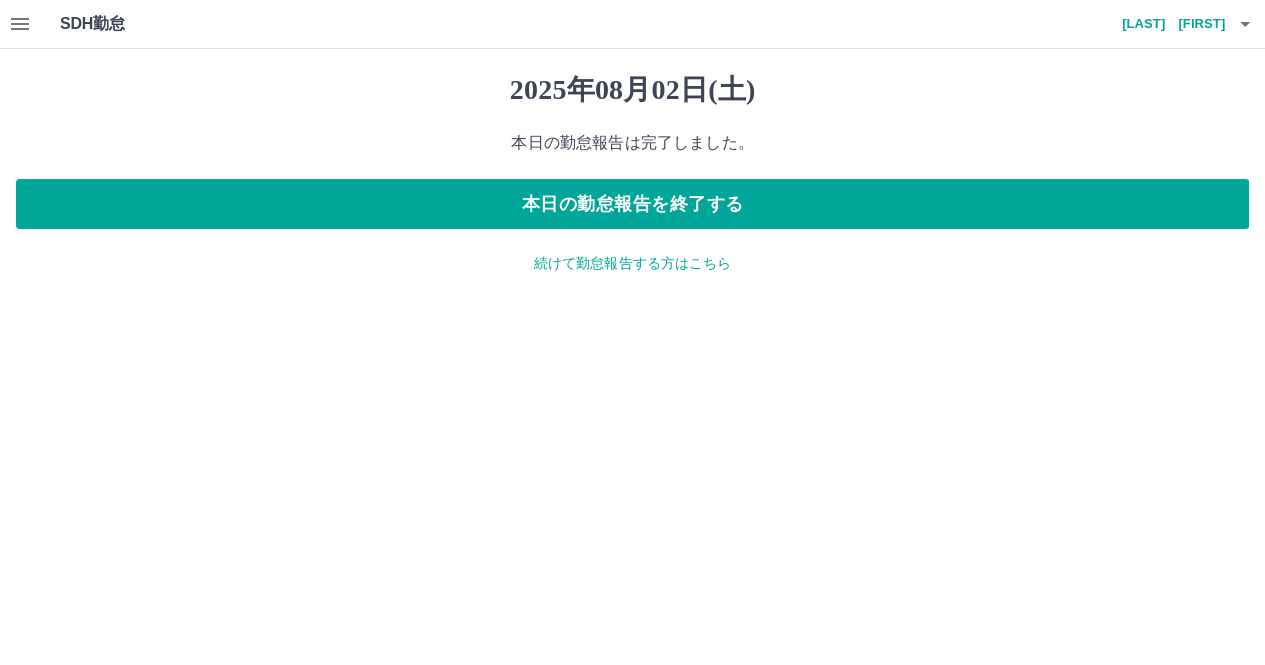 scroll, scrollTop: 0, scrollLeft: 0, axis: both 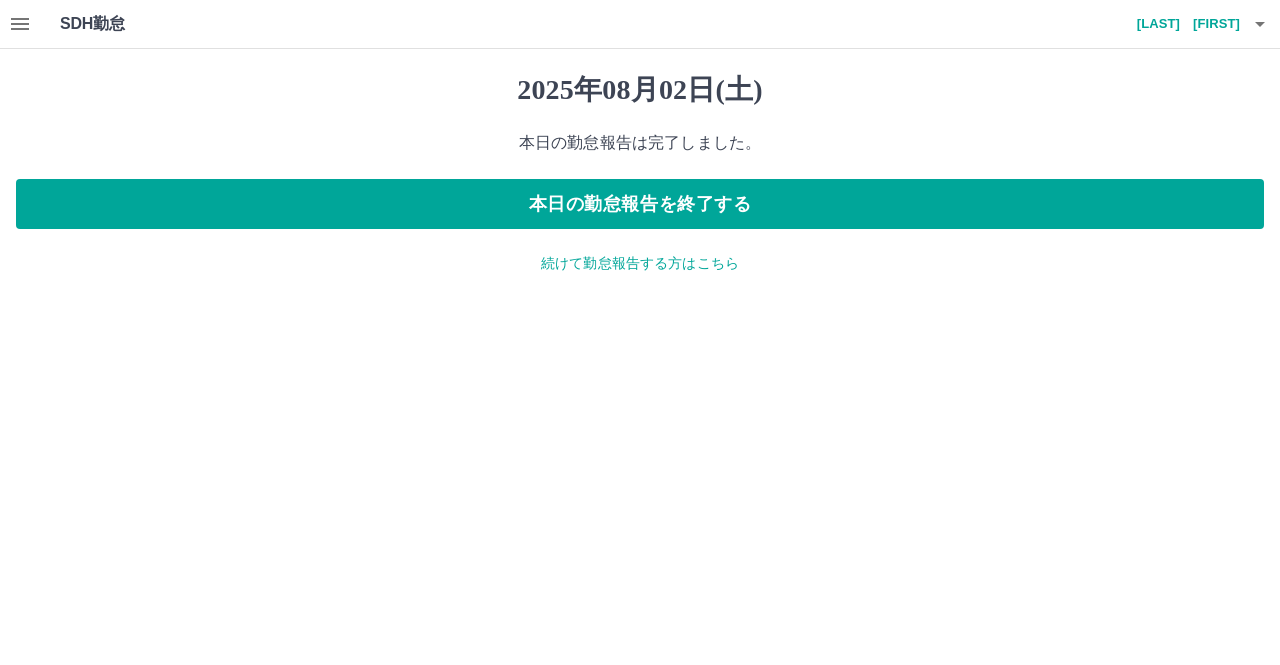 click 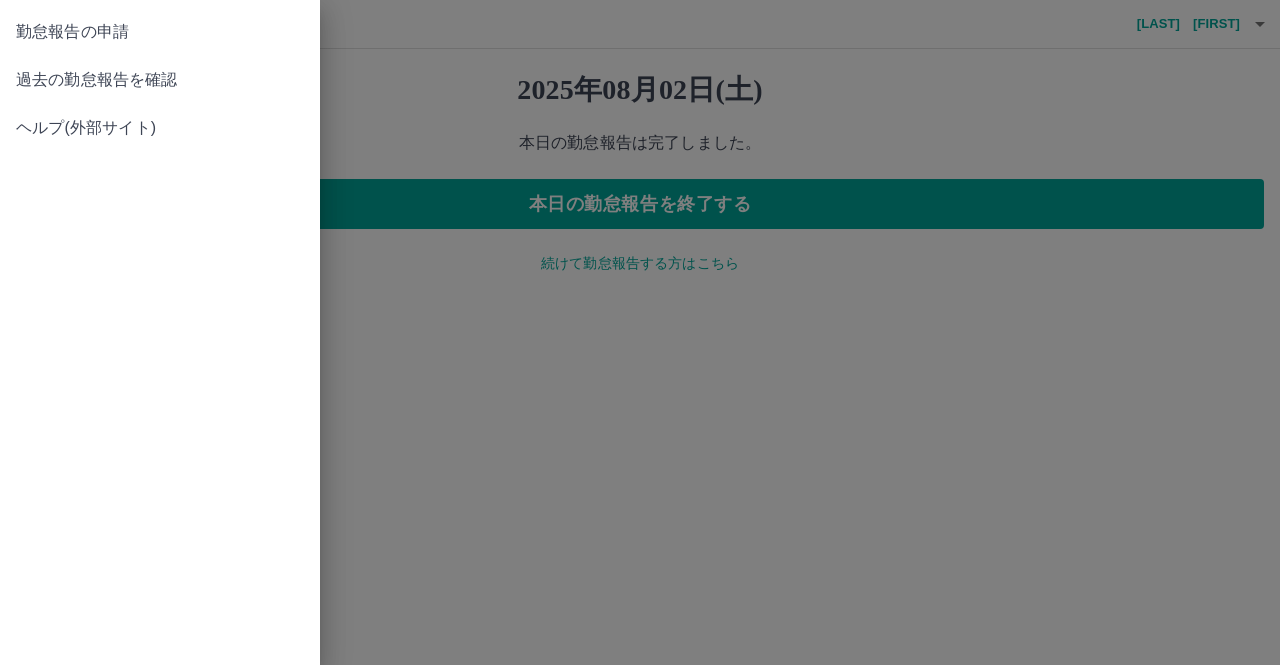 click on "過去の勤怠報告を確認" at bounding box center (160, 80) 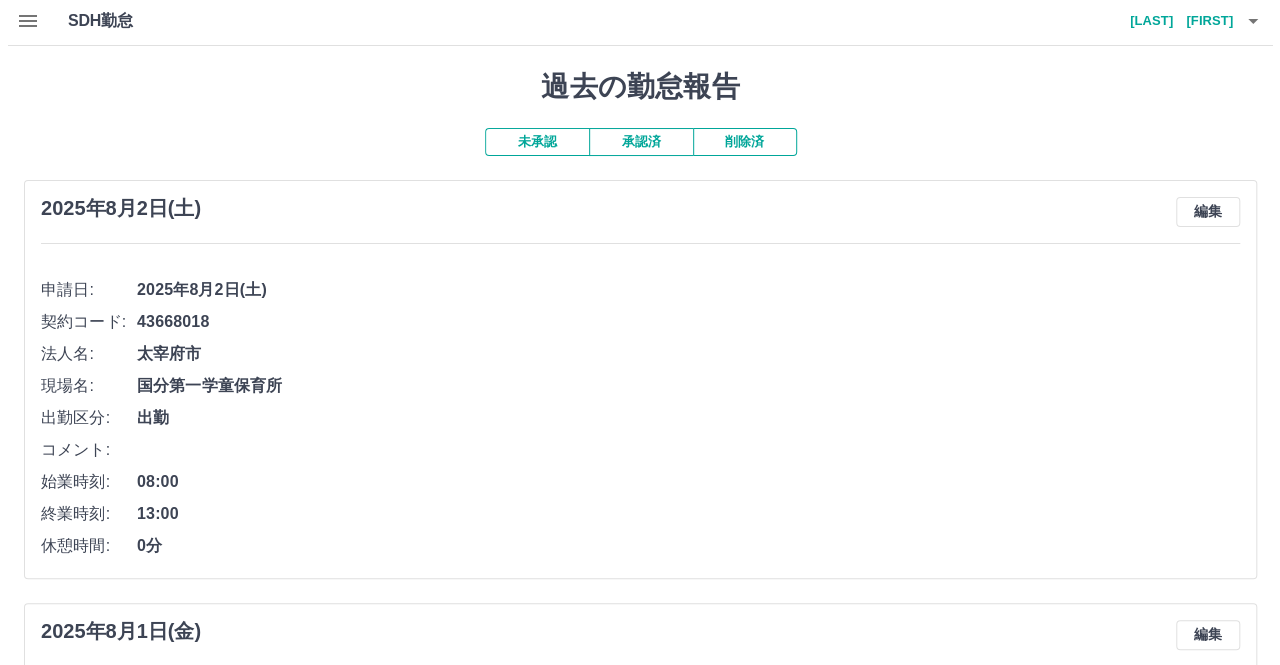 scroll, scrollTop: 0, scrollLeft: 0, axis: both 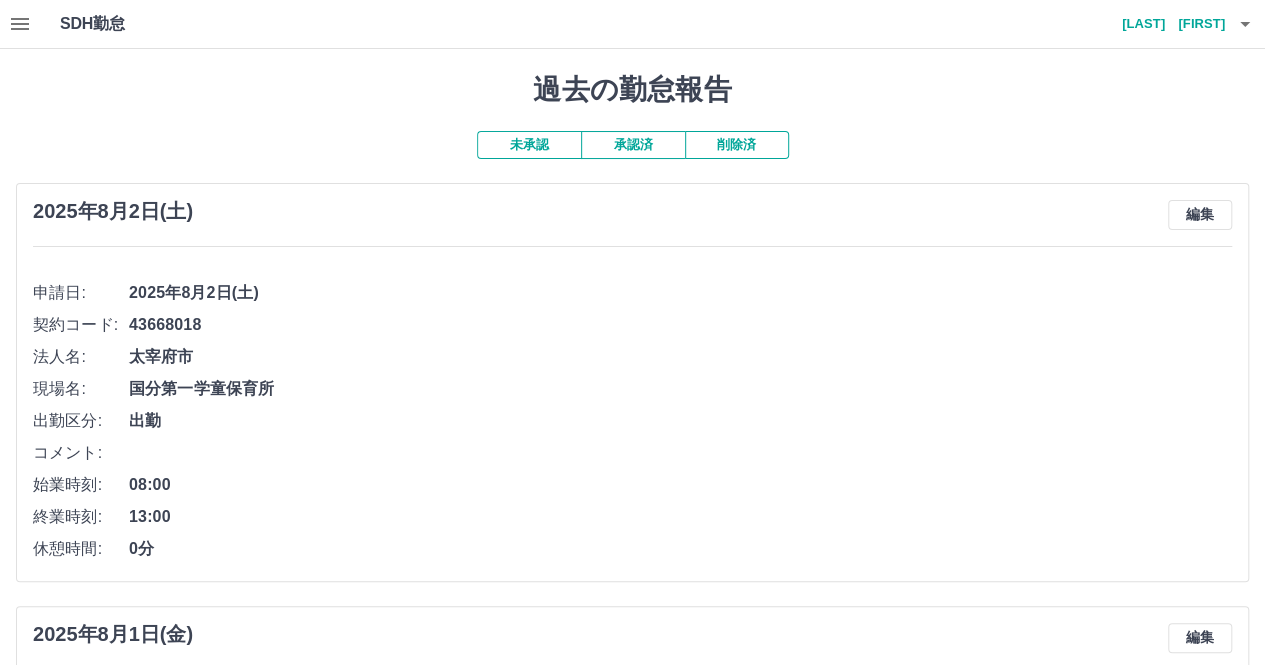 click on "[LAST]　[FIRST]" at bounding box center (1165, 24) 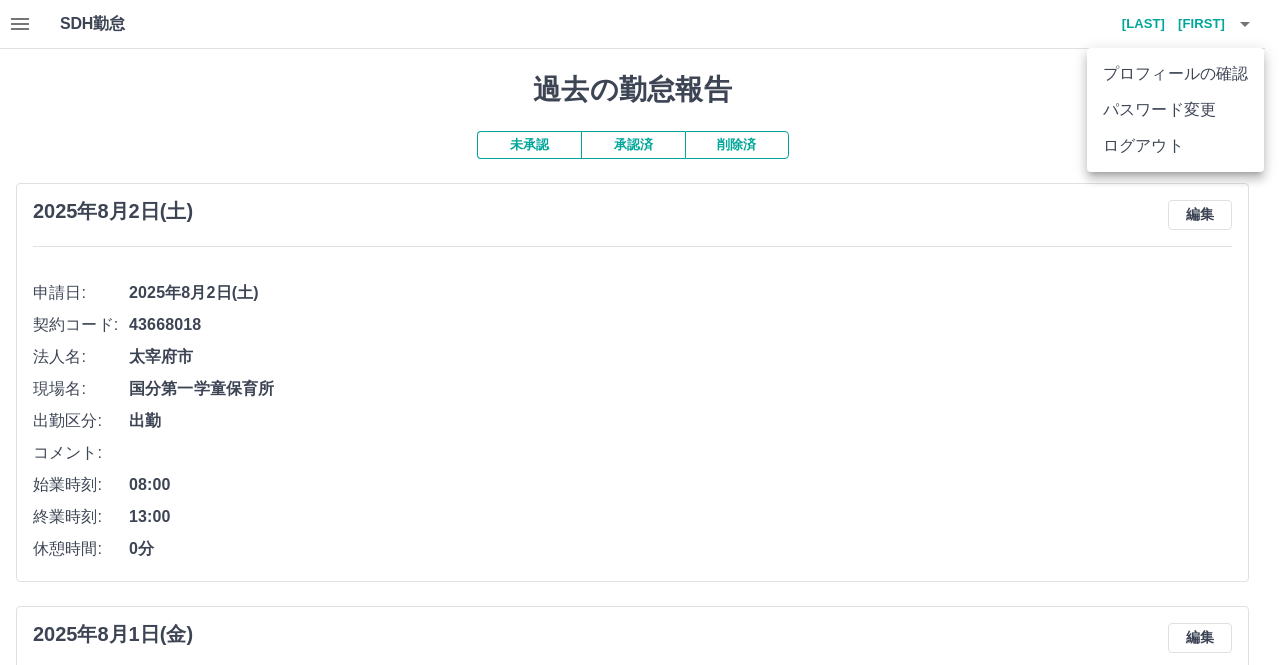 click on "ログアウト" at bounding box center (1175, 146) 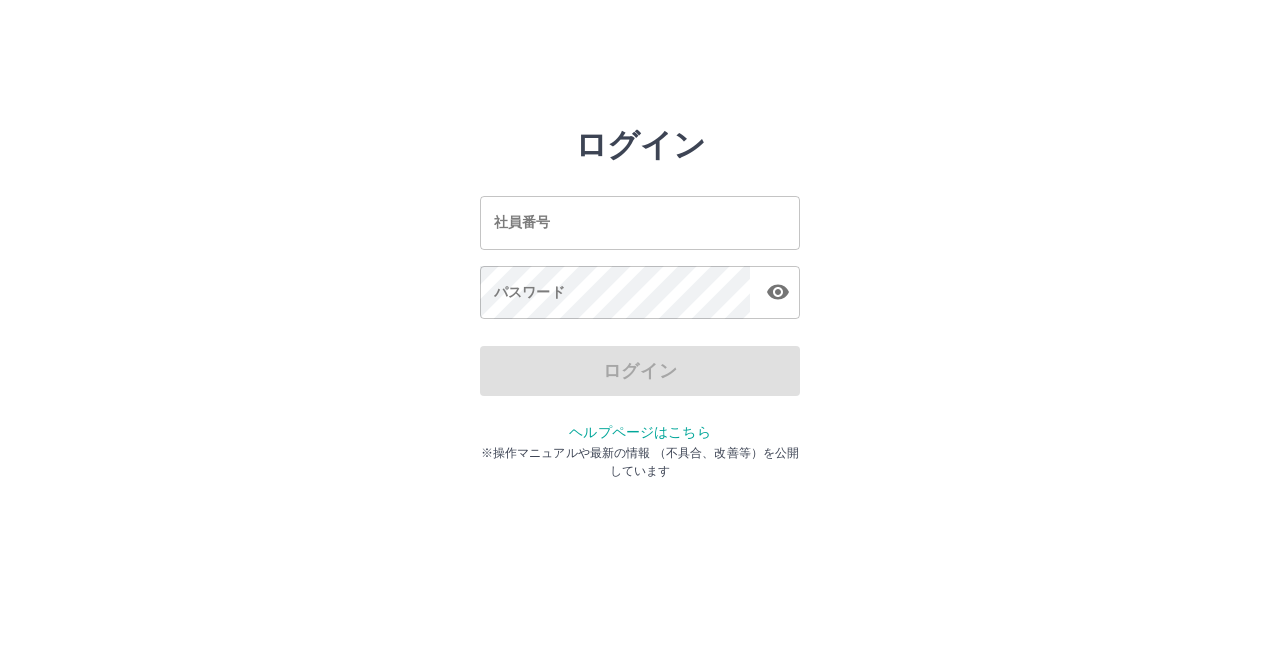 scroll, scrollTop: 0, scrollLeft: 0, axis: both 